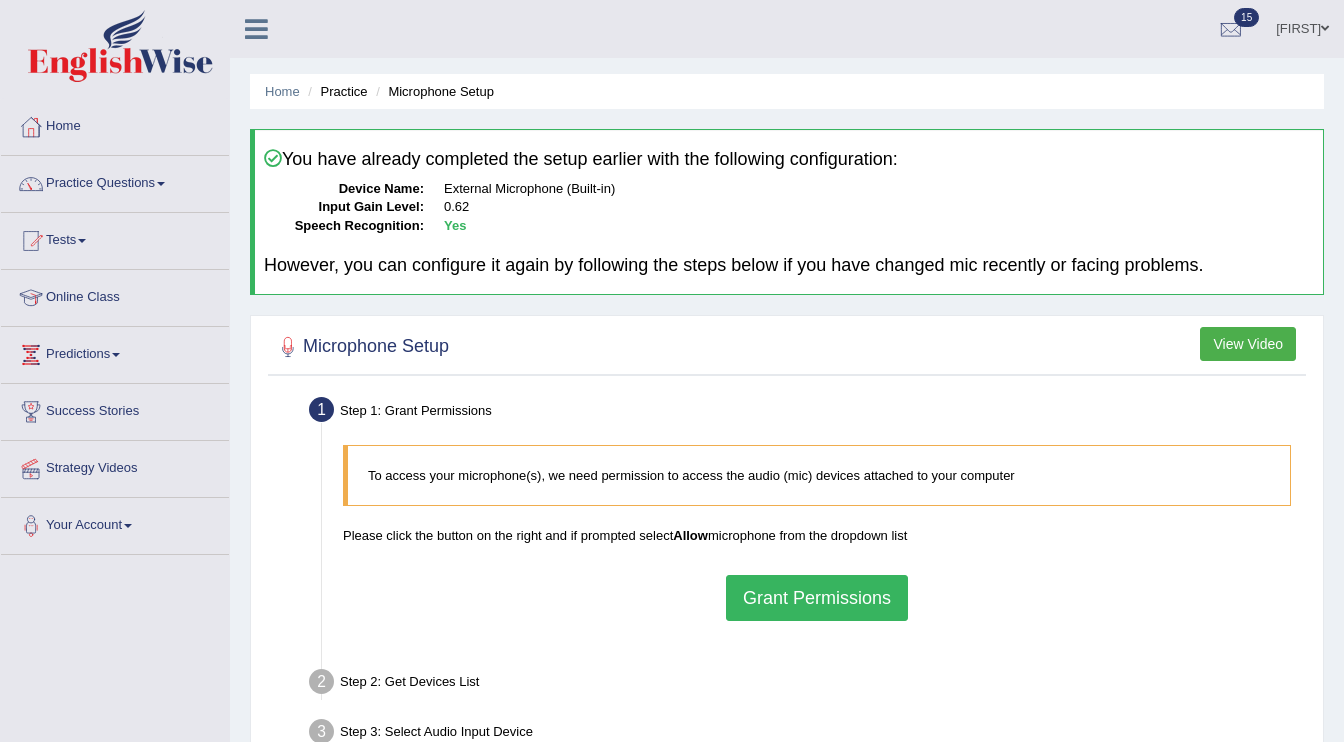 scroll, scrollTop: 0, scrollLeft: 0, axis: both 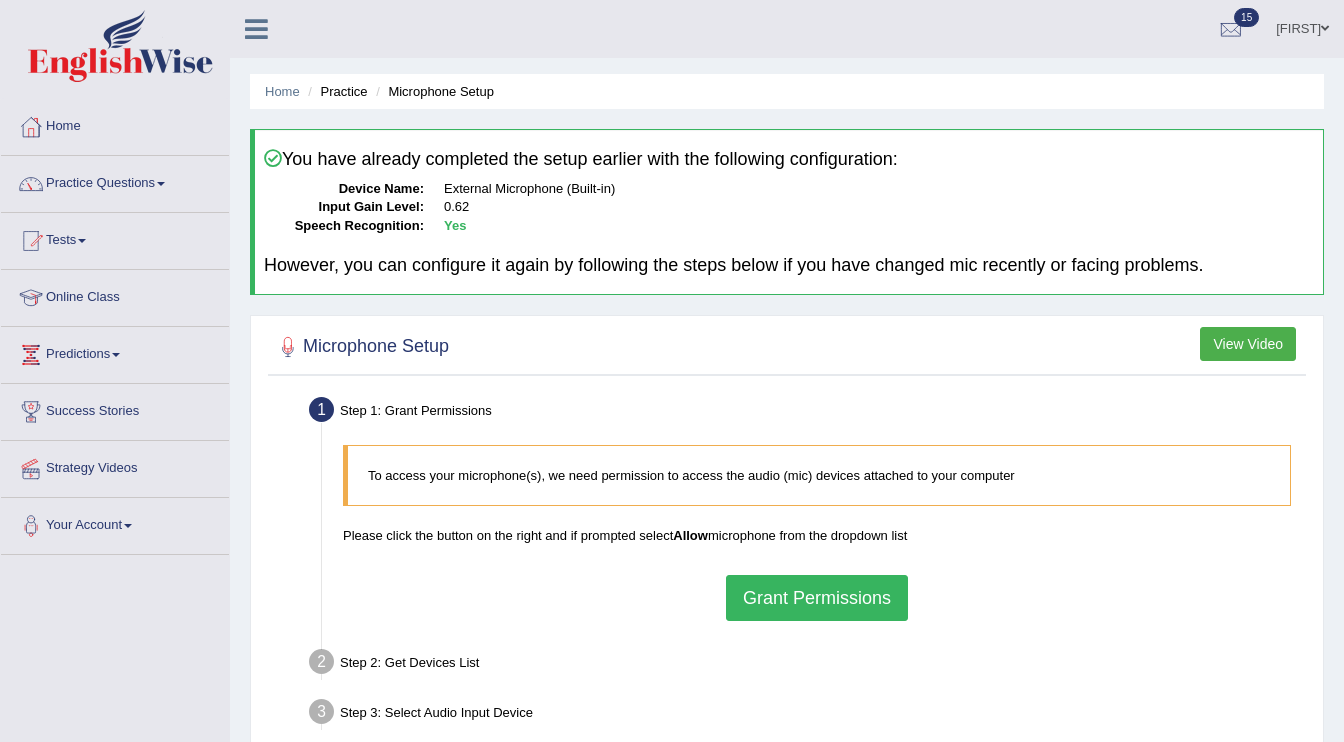 click on "Online Class" at bounding box center (115, 295) 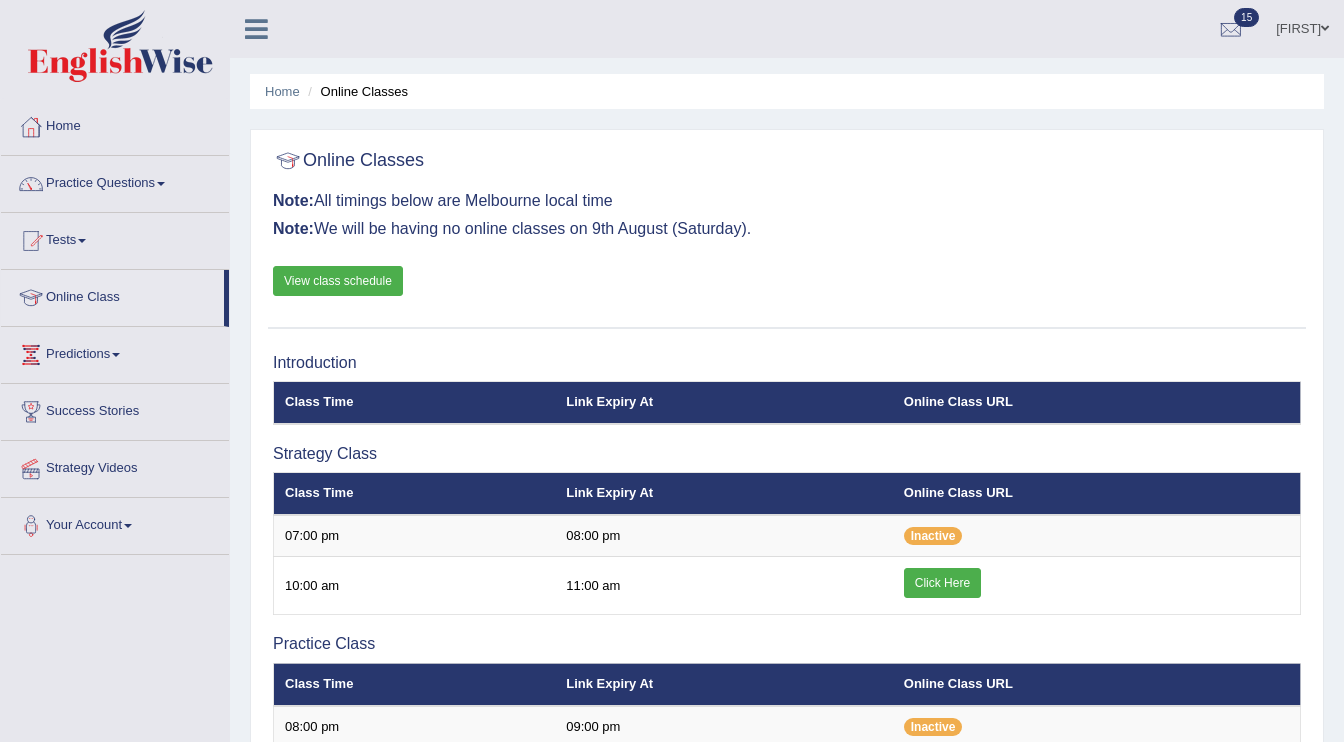 scroll, scrollTop: 0, scrollLeft: 0, axis: both 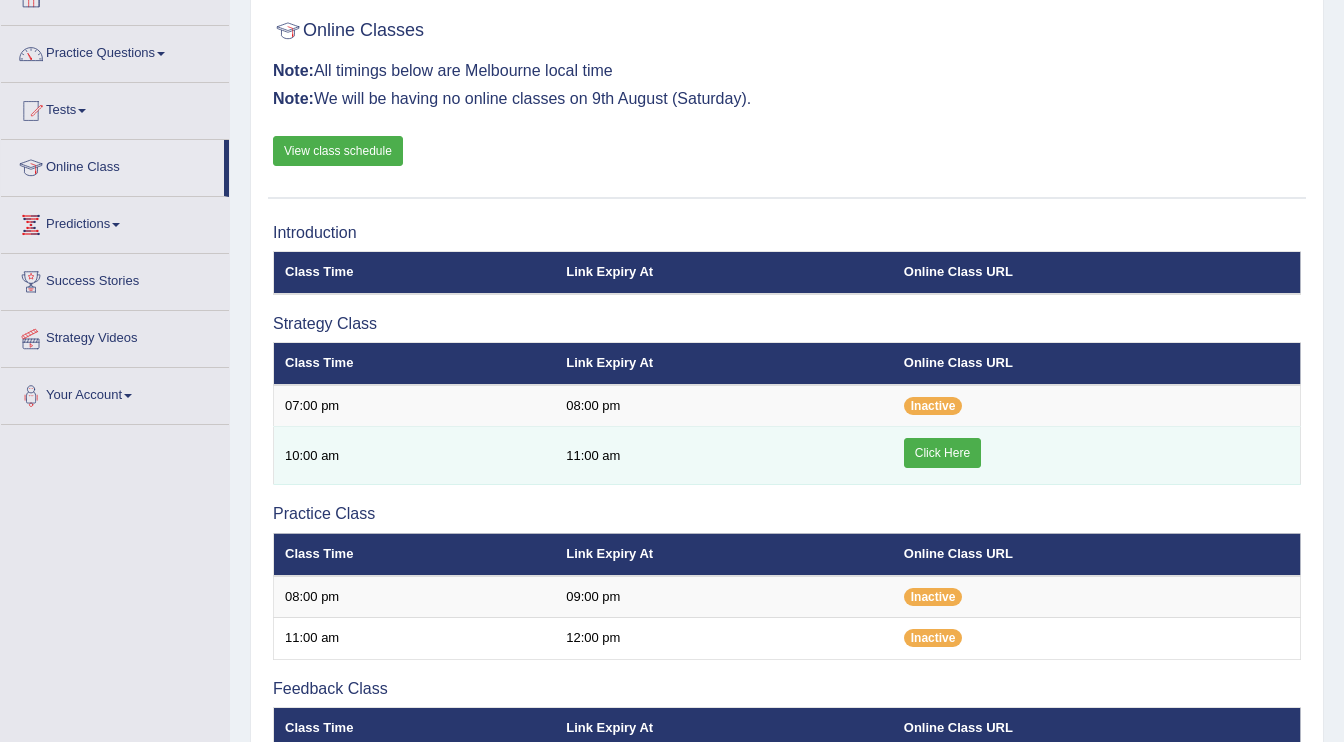 click on "Click Here" at bounding box center (942, 453) 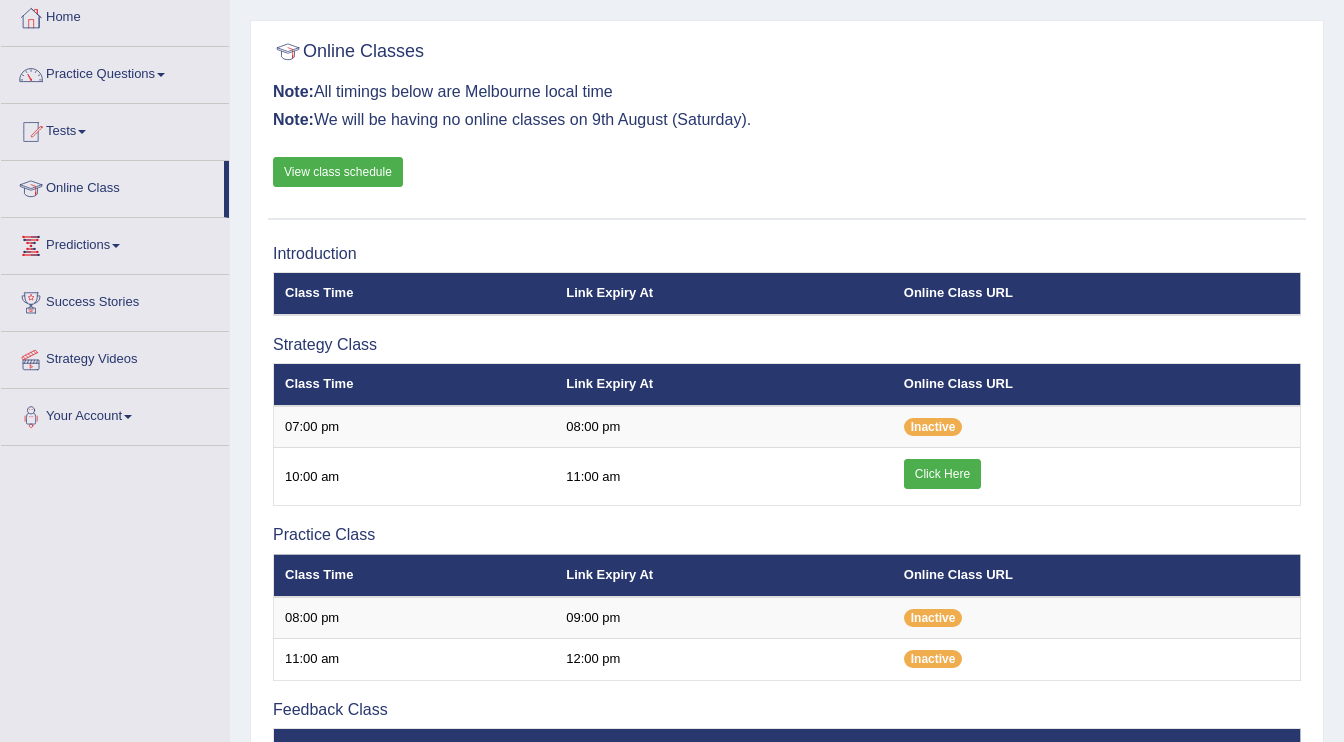 scroll, scrollTop: 0, scrollLeft: 0, axis: both 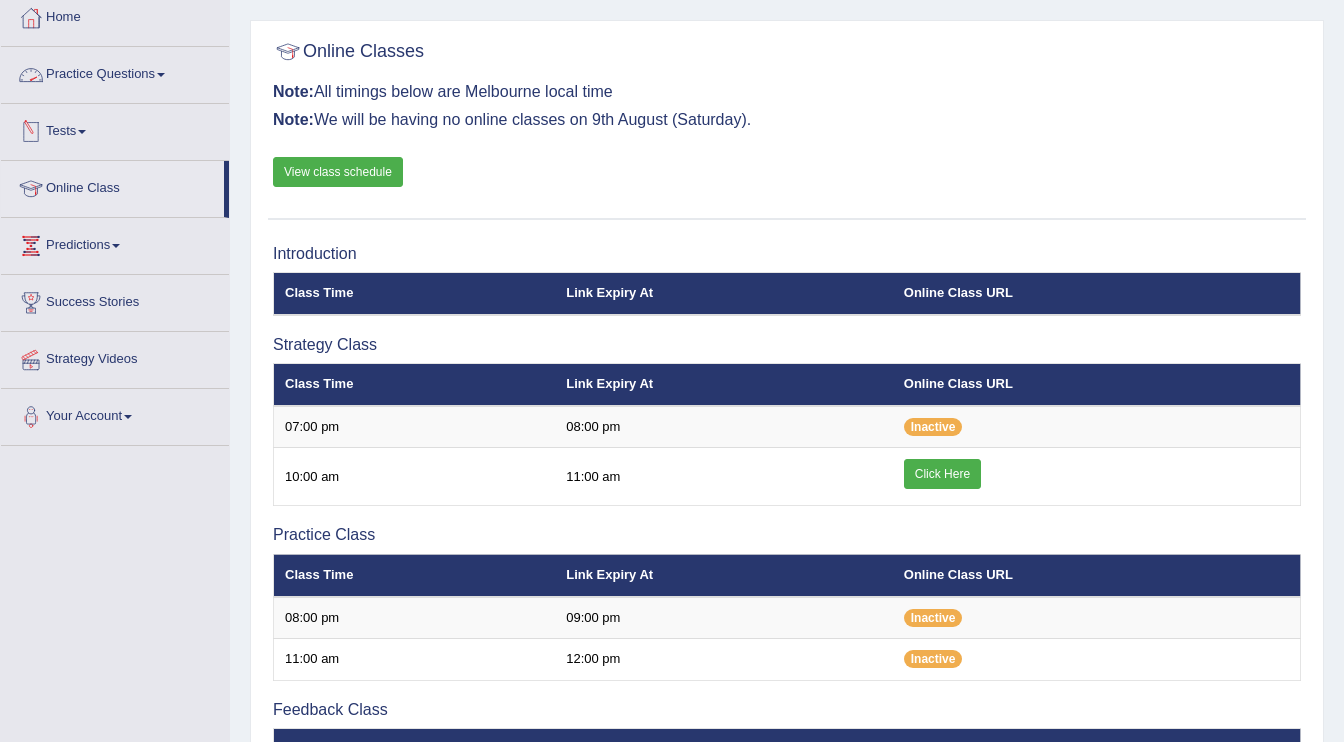 click on "Practice Questions" at bounding box center [115, 72] 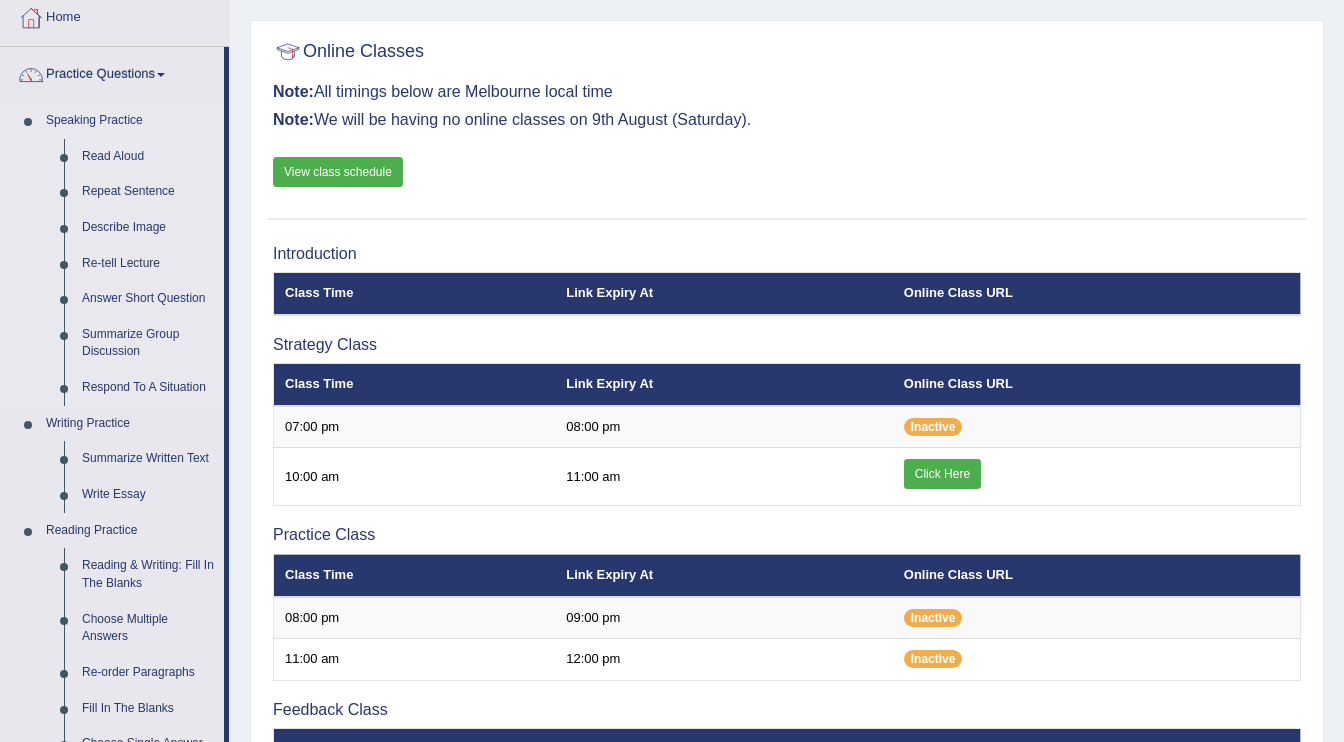 click on "Read Aloud" at bounding box center [148, 157] 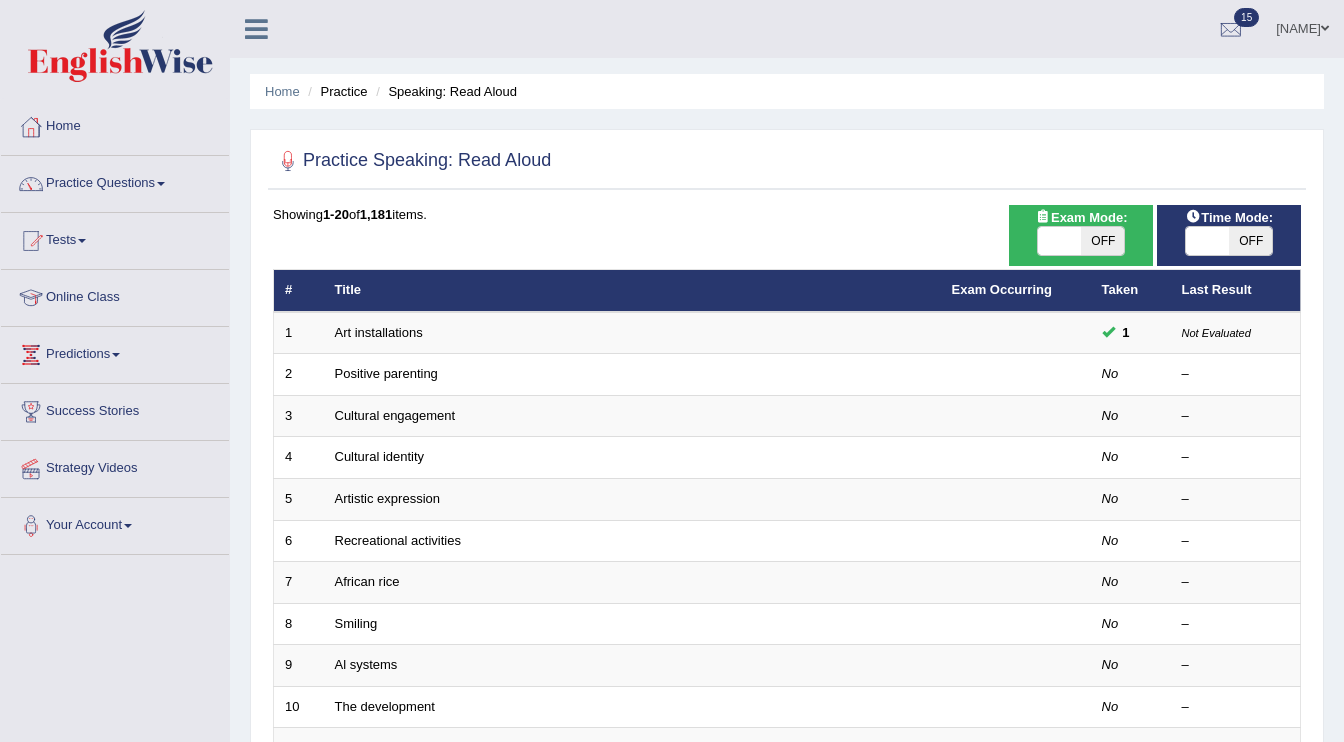scroll, scrollTop: 0, scrollLeft: 0, axis: both 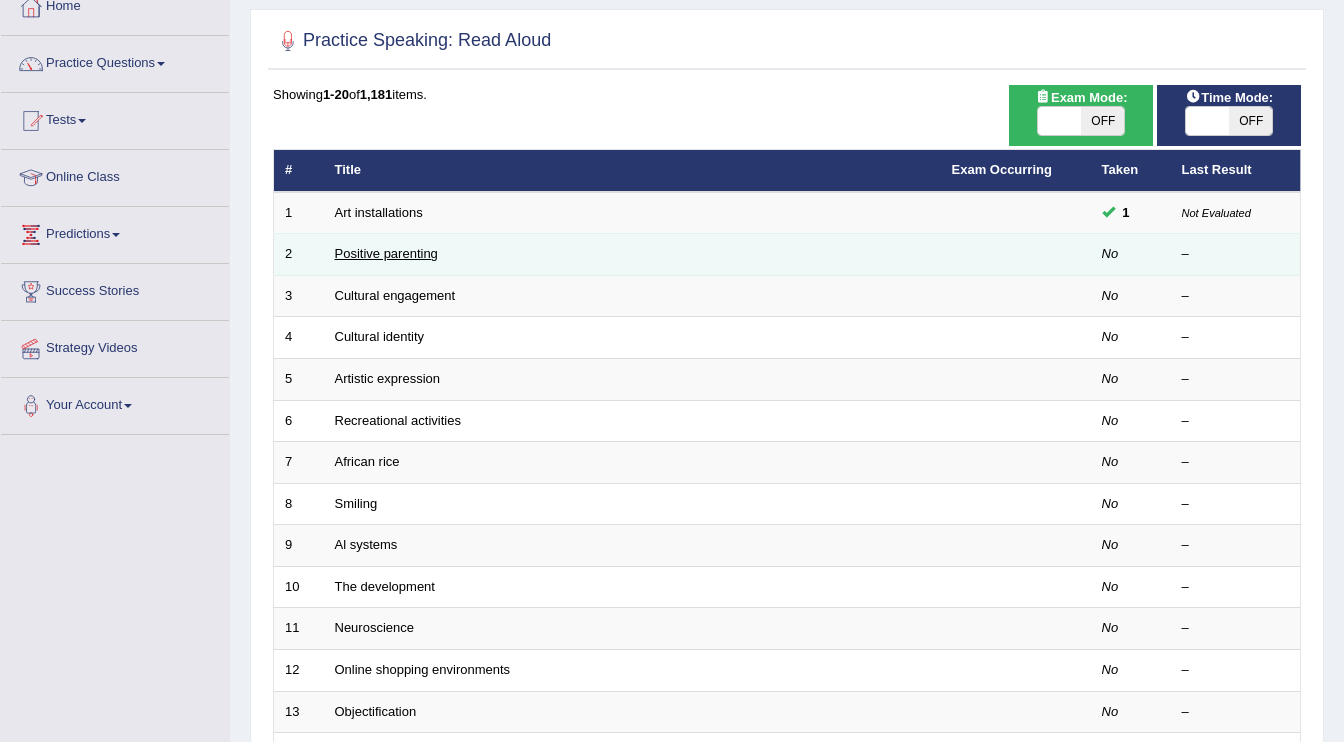 click on "Positive parenting" at bounding box center [386, 253] 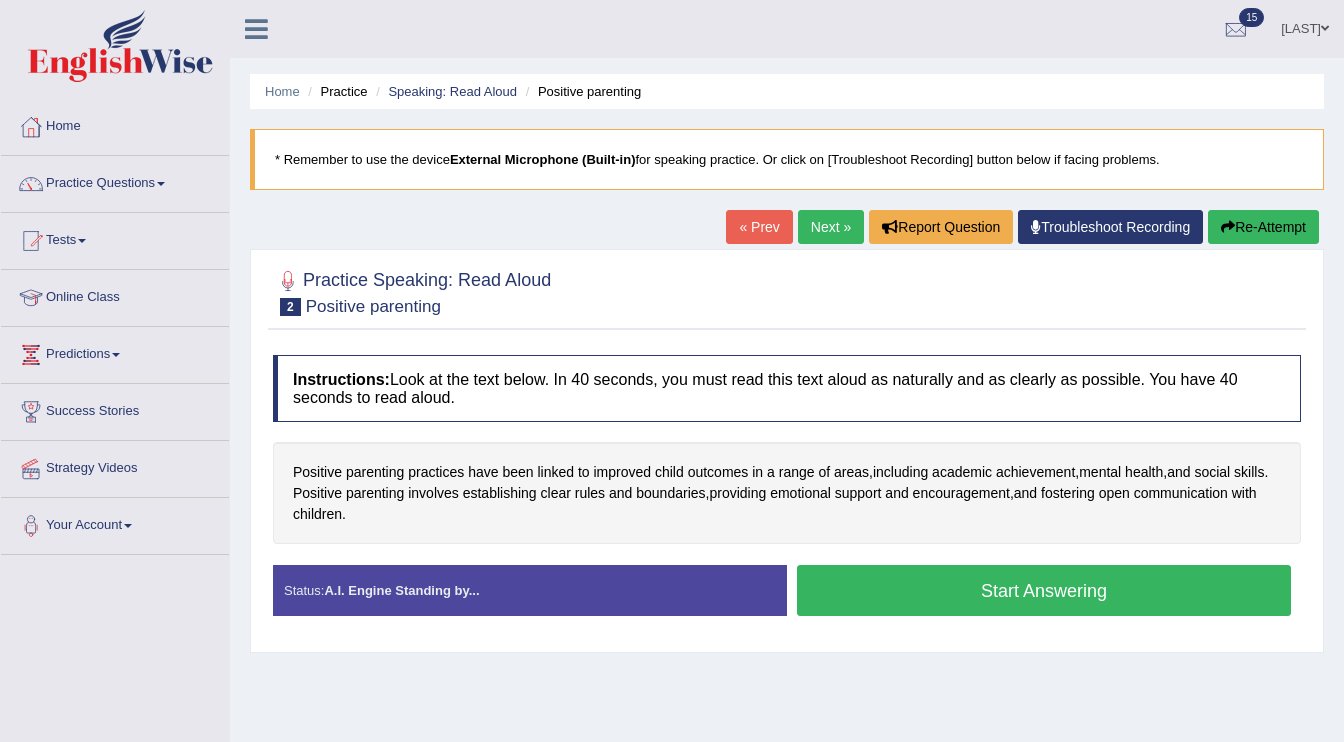 scroll, scrollTop: 0, scrollLeft: 0, axis: both 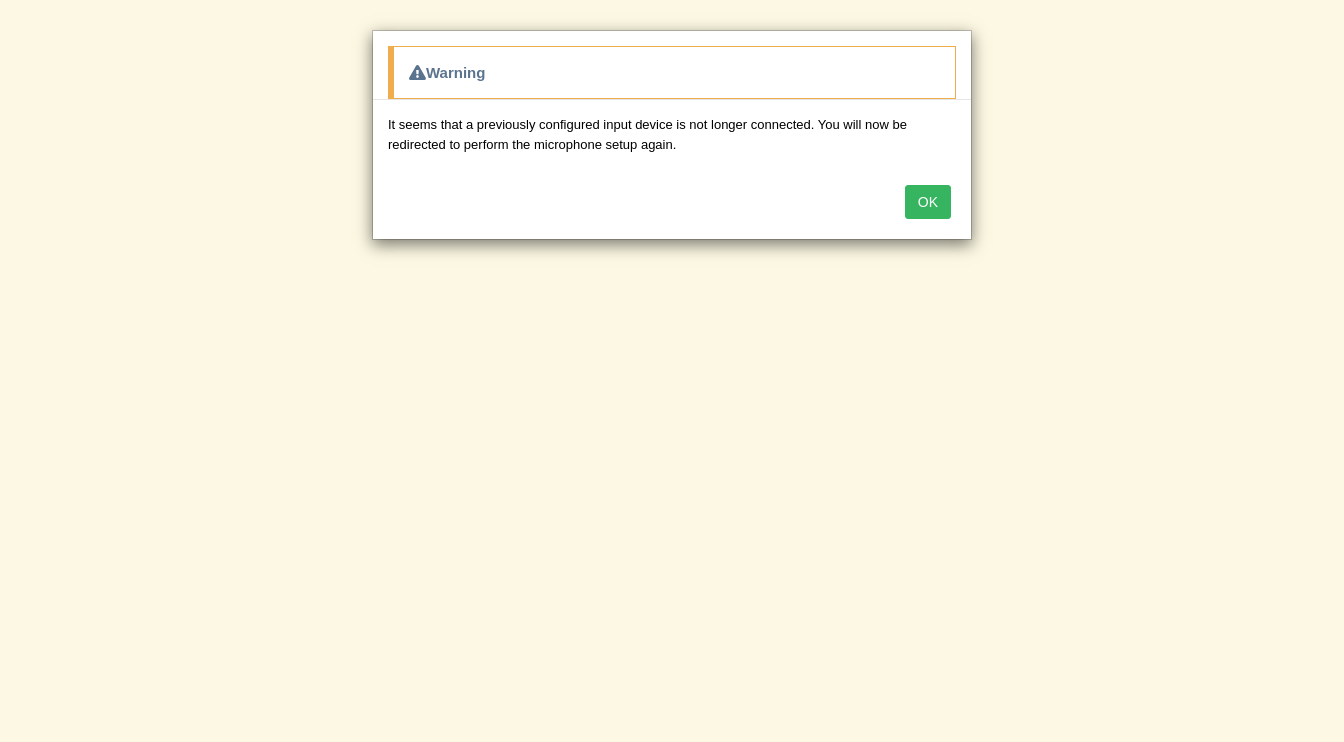 click on "OK" at bounding box center [928, 202] 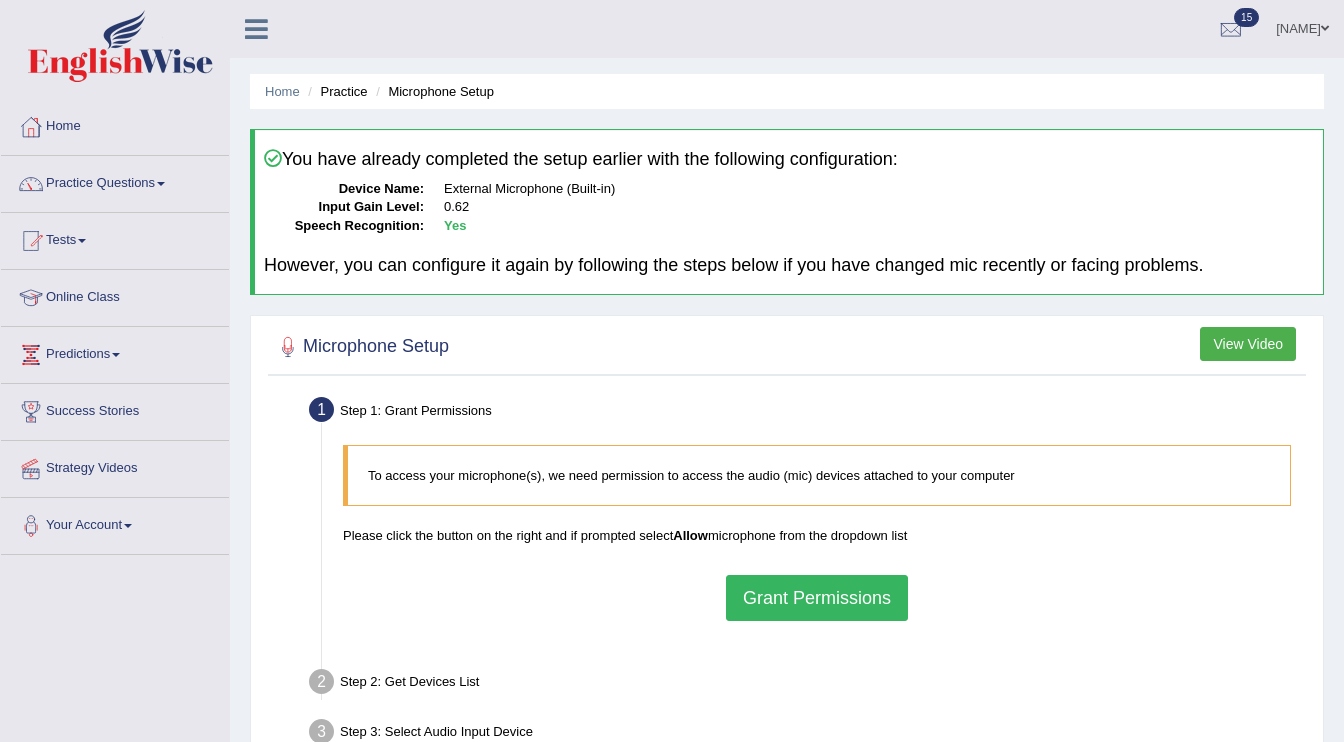 scroll, scrollTop: 0, scrollLeft: 0, axis: both 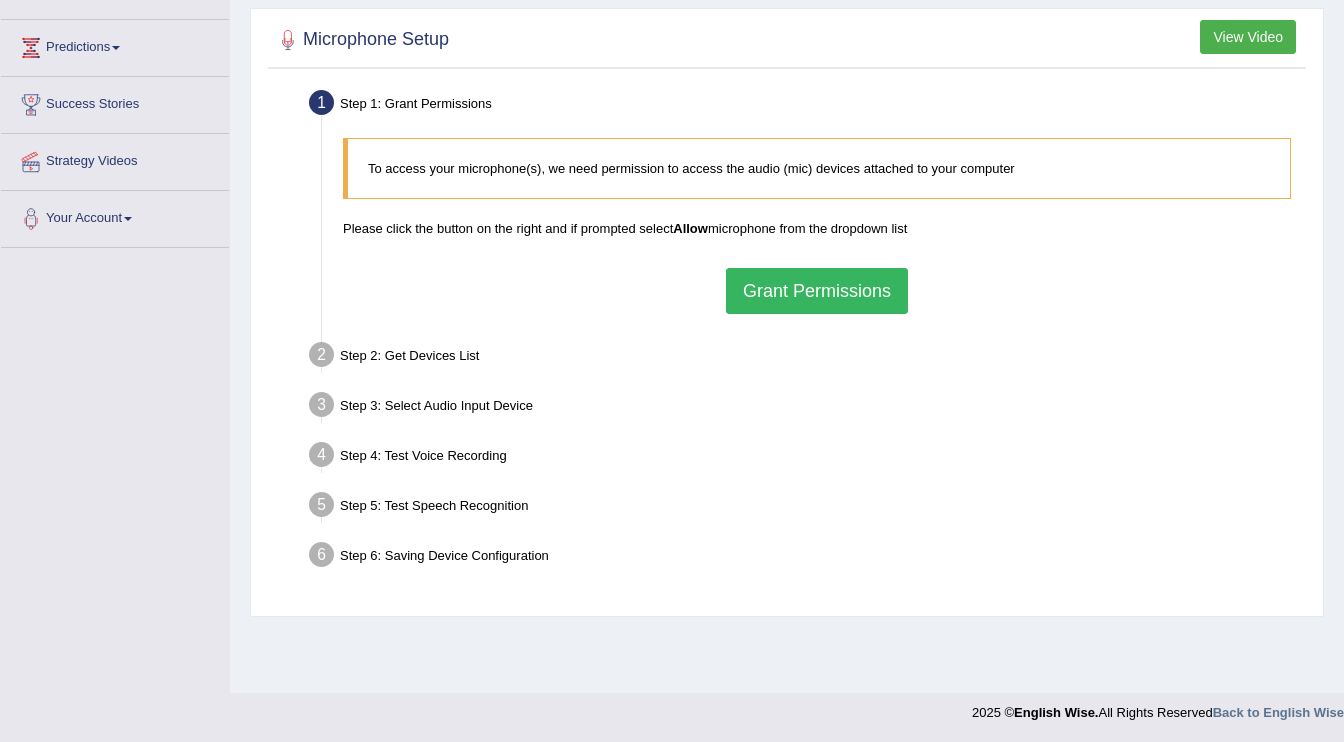 click on "Grant Permissions" at bounding box center [817, 291] 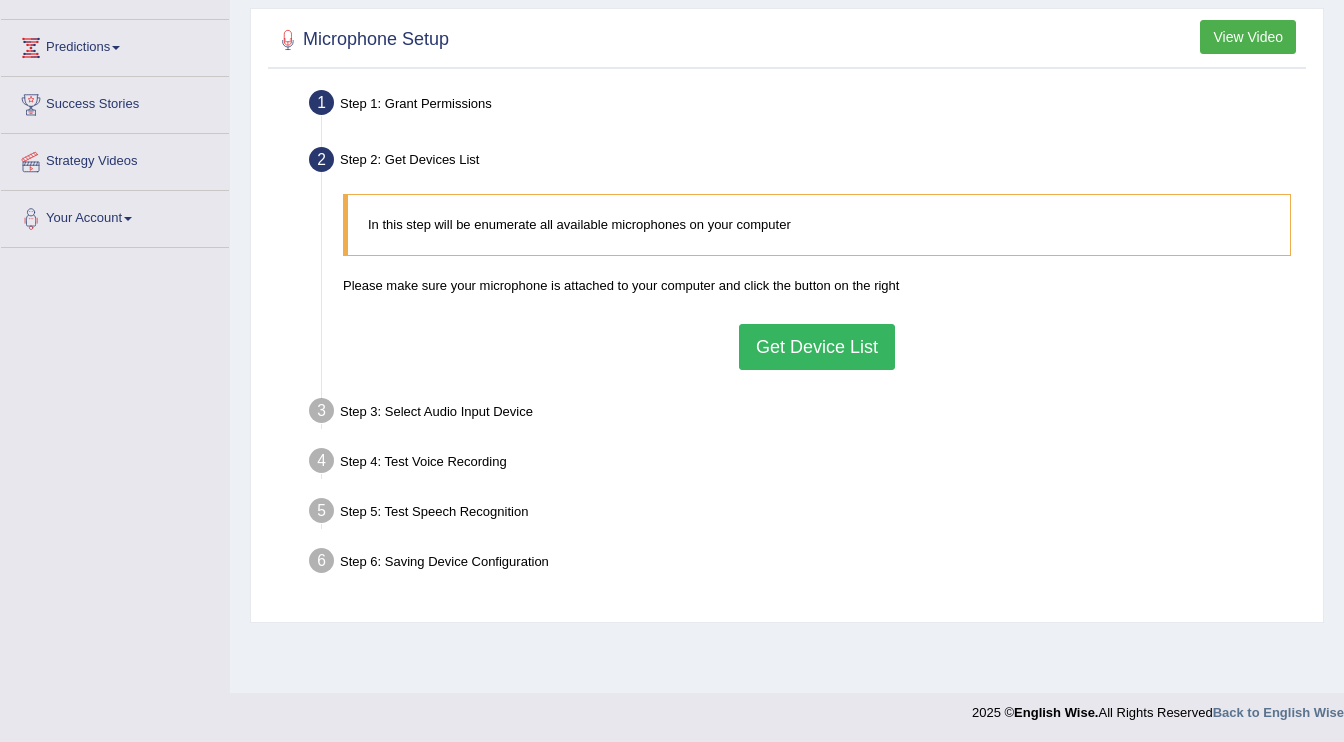 click on "Get Device List" at bounding box center [817, 347] 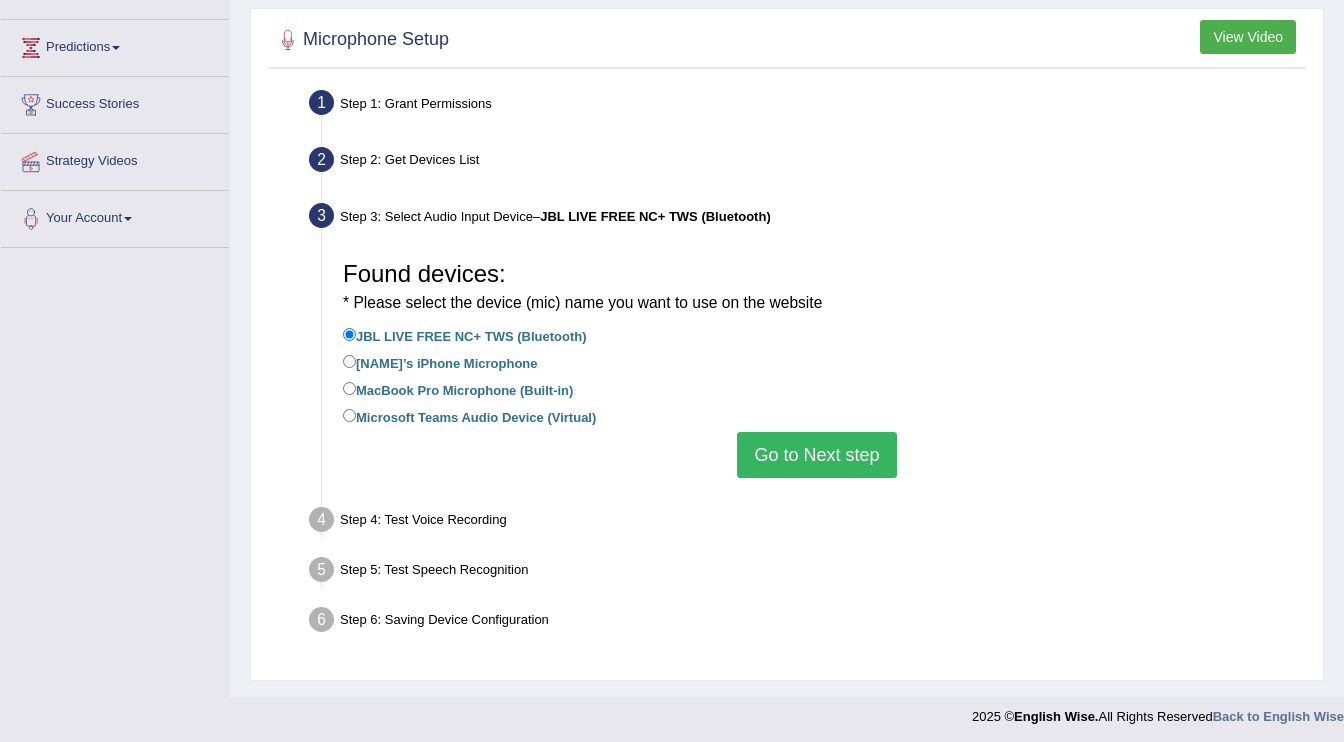 click on "Go to Next step" at bounding box center (816, 455) 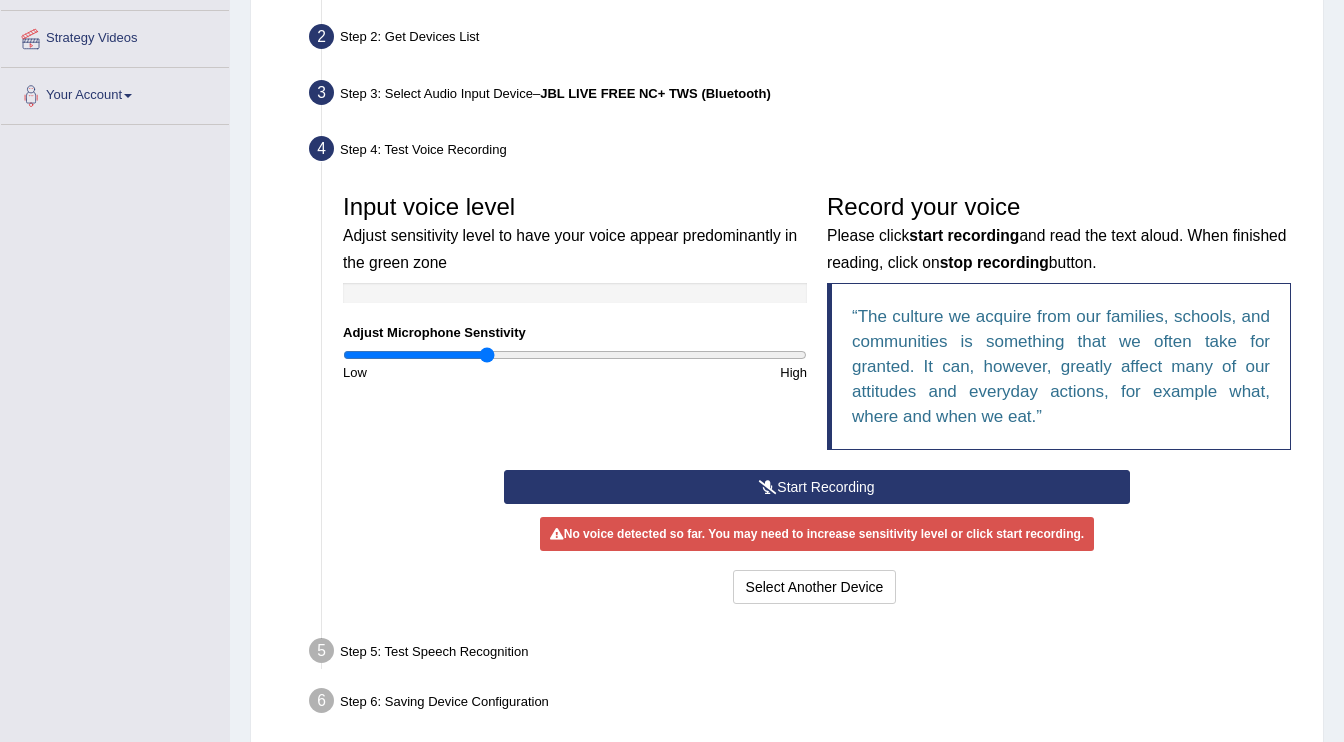 scroll, scrollTop: 512, scrollLeft: 0, axis: vertical 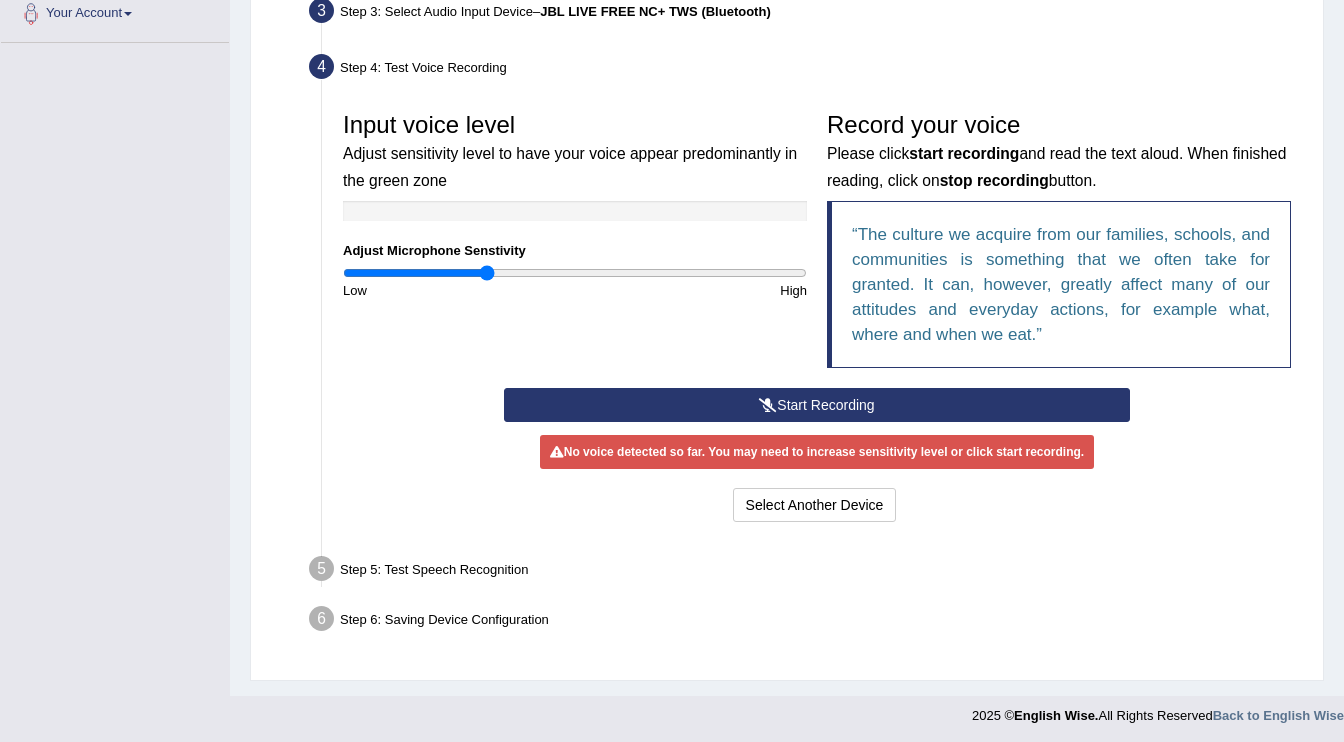 click on "Start Recording" at bounding box center [816, 405] 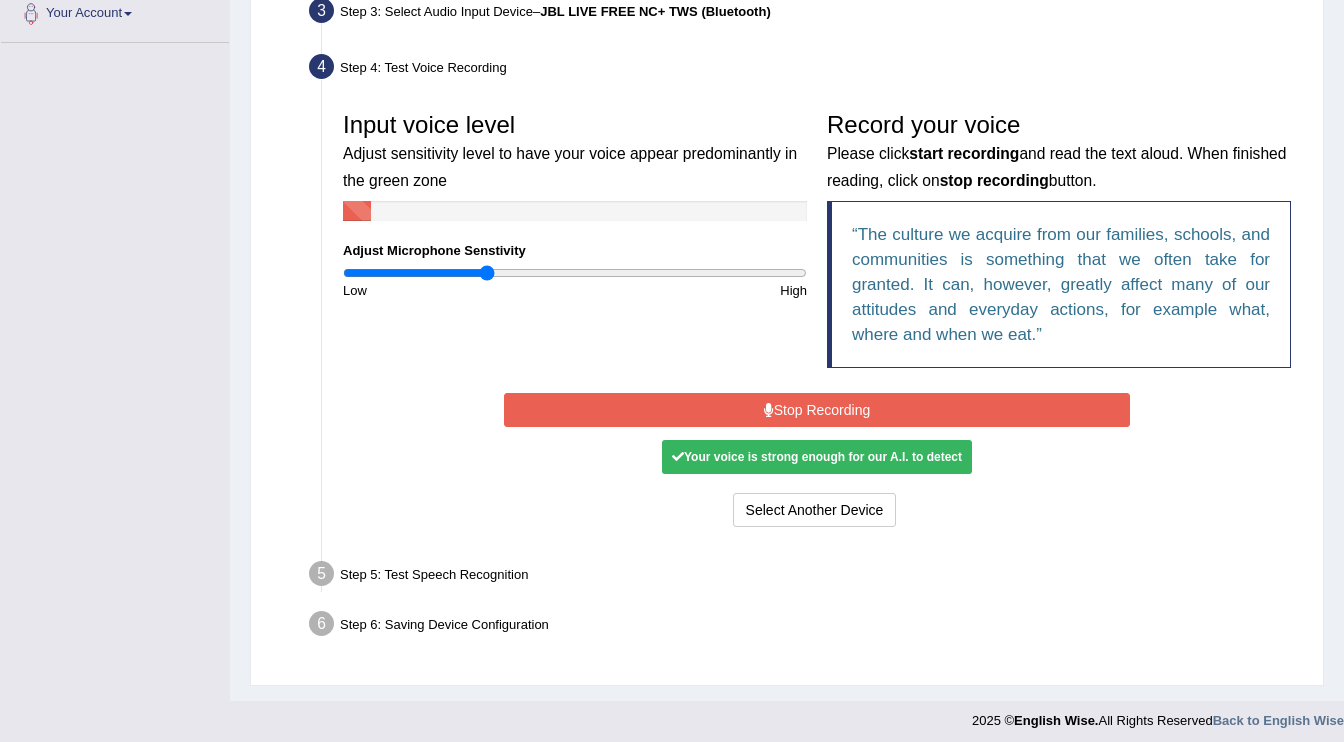click on "Stop Recording" at bounding box center (816, 410) 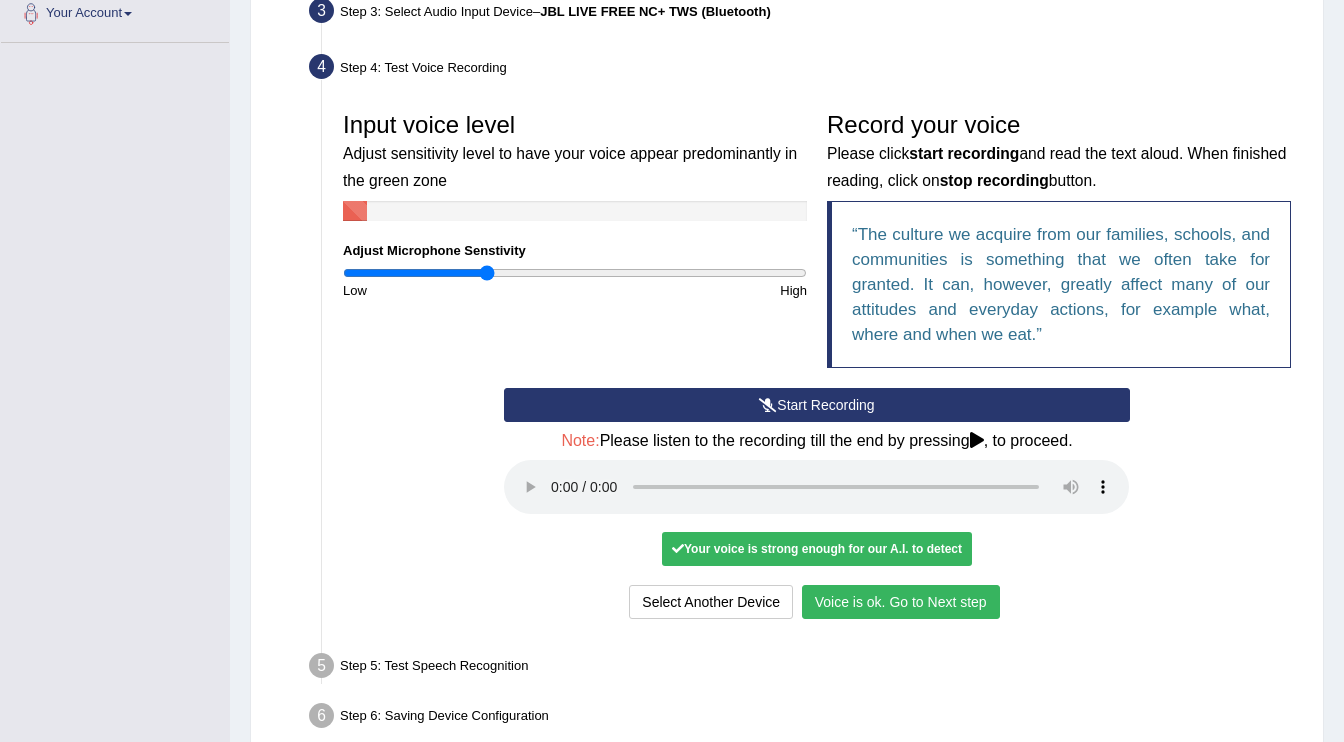 click on "Voice is ok. Go to Next step" at bounding box center (901, 602) 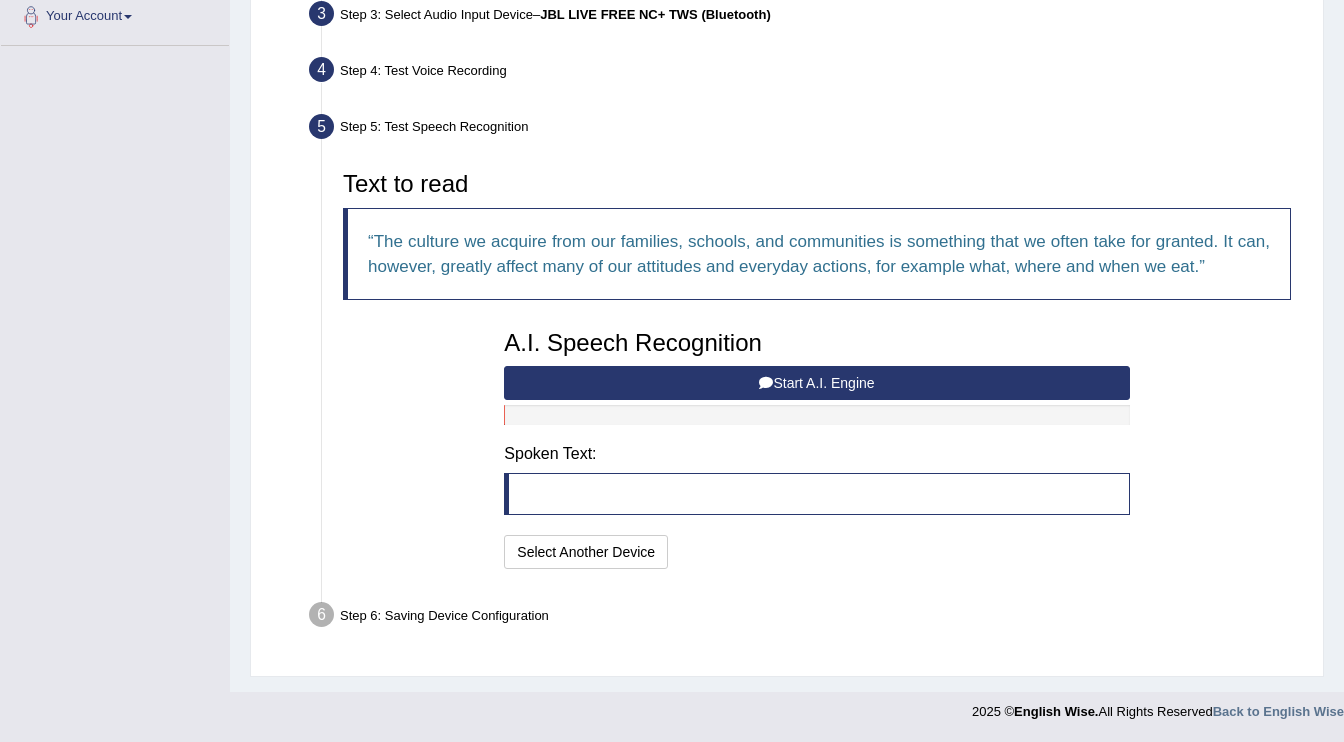 scroll, scrollTop: 505, scrollLeft: 0, axis: vertical 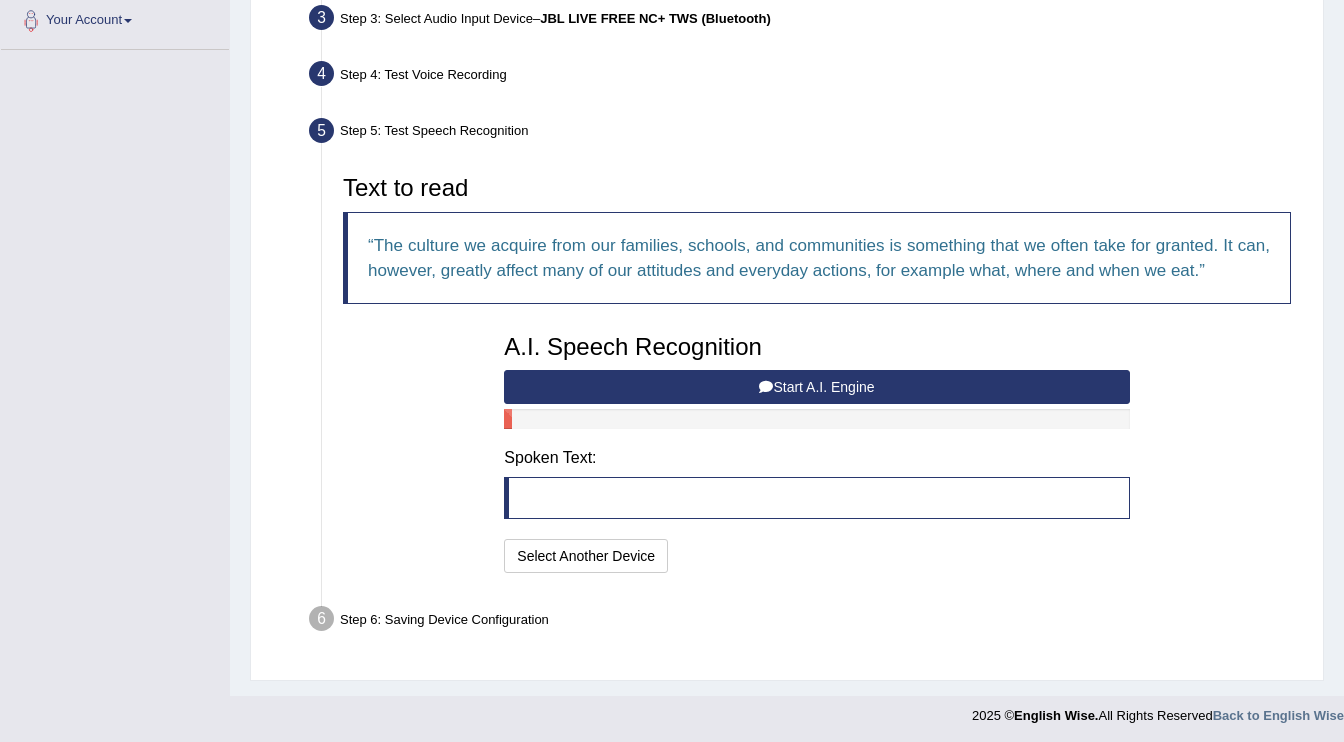 click on "Start A.I. Engine" at bounding box center [816, 387] 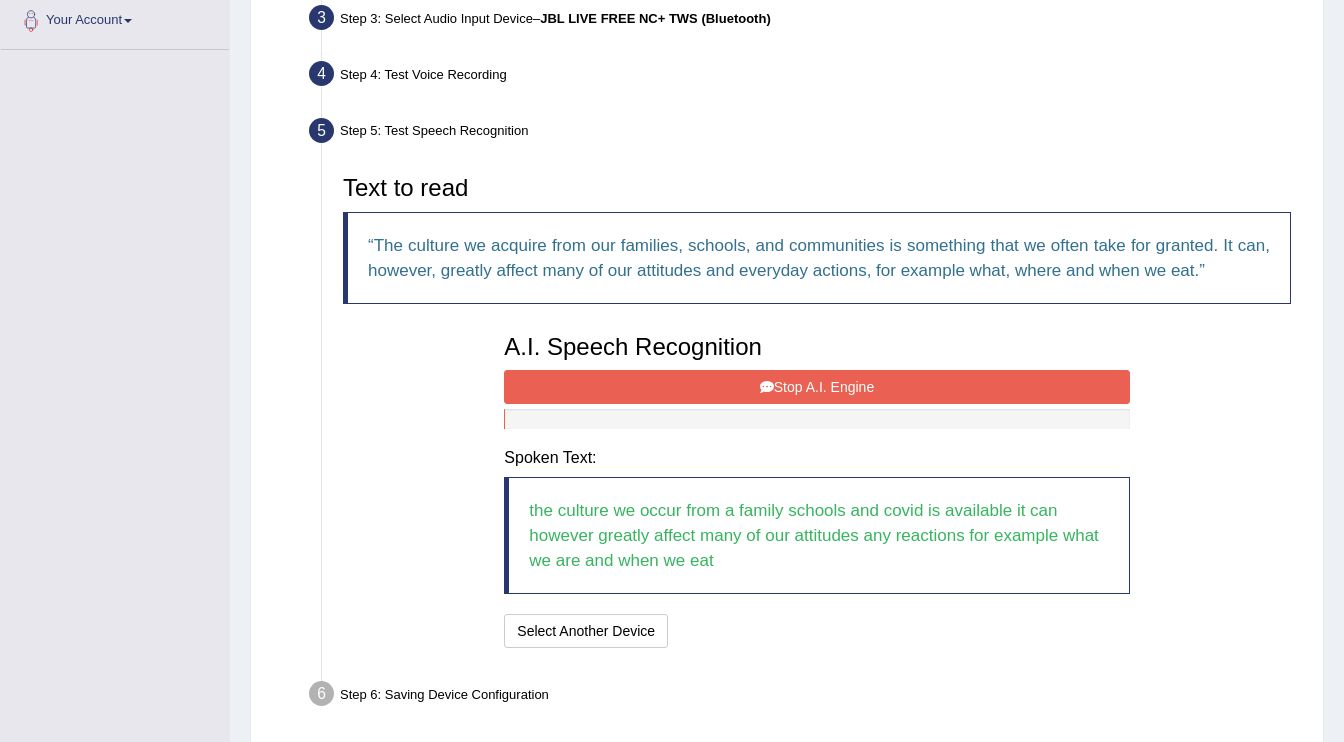 click on "Stop A.I. Engine" at bounding box center (816, 387) 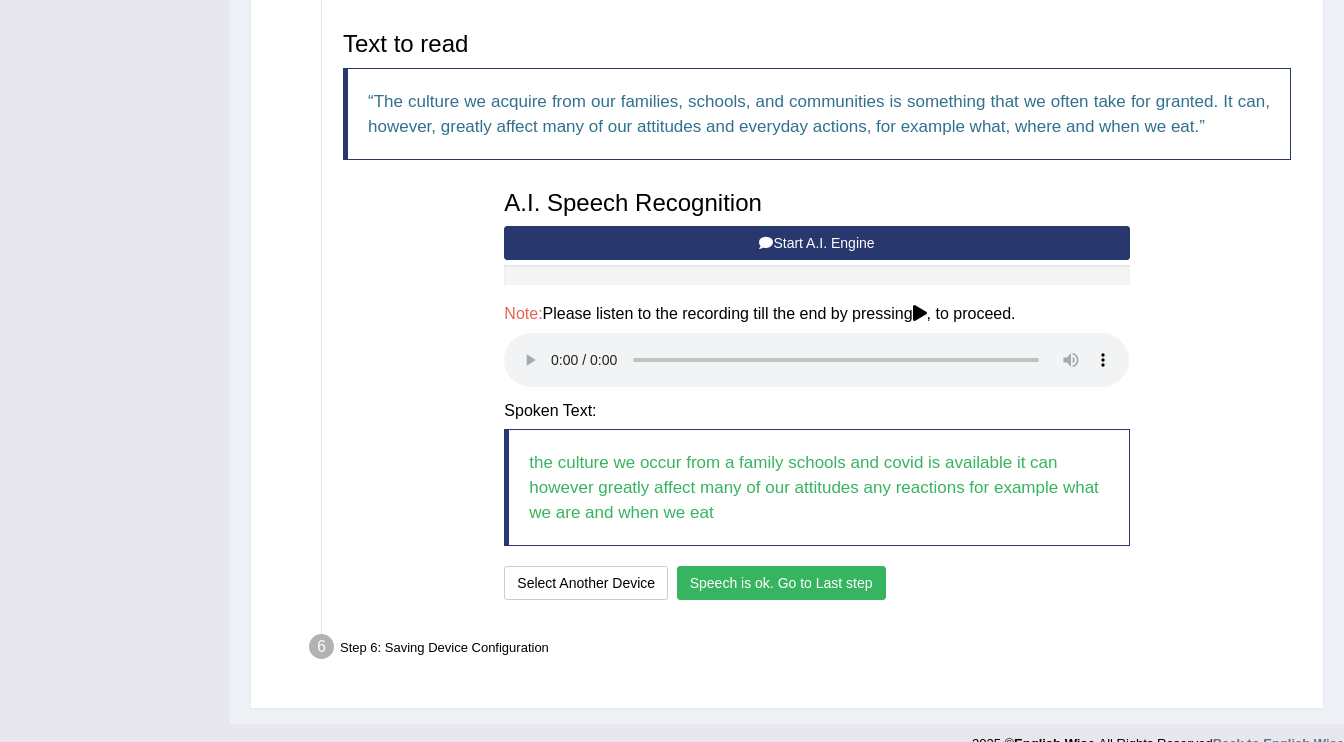 scroll, scrollTop: 677, scrollLeft: 0, axis: vertical 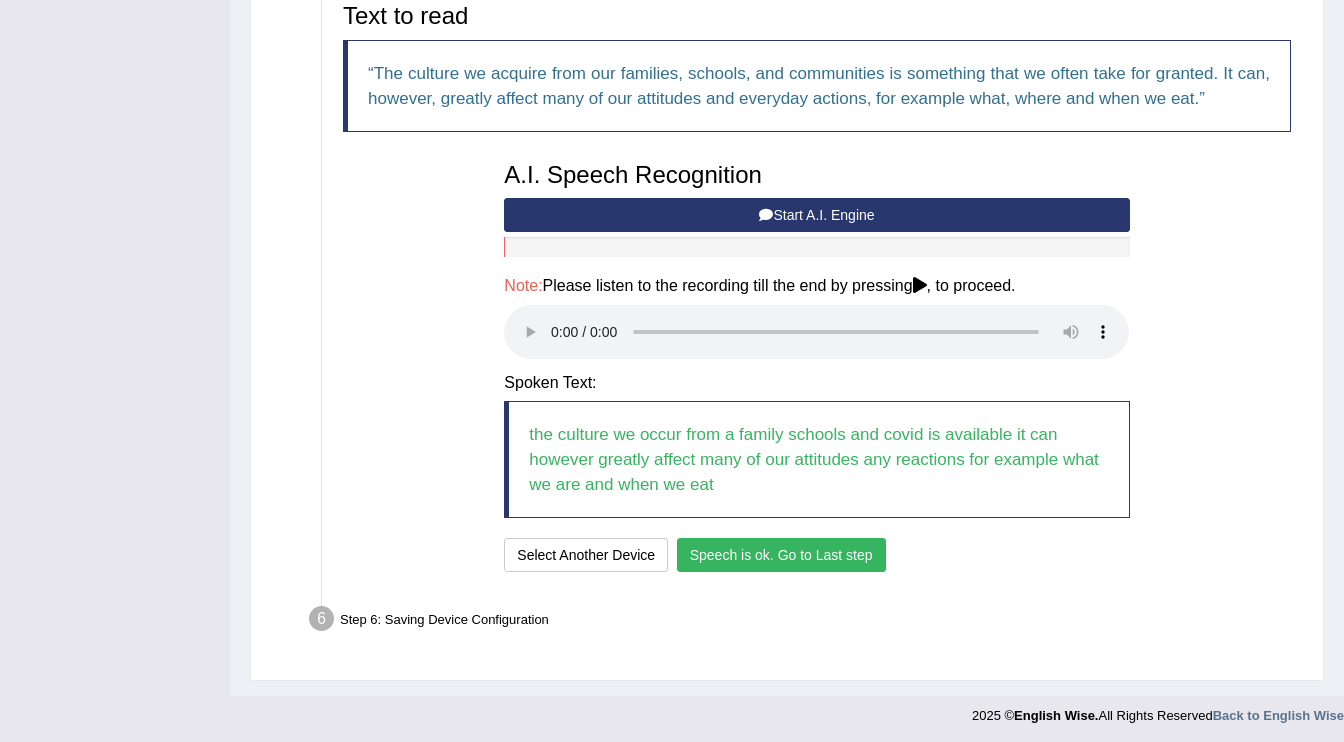 click on "Speech is ok. Go to Last step" at bounding box center [781, 555] 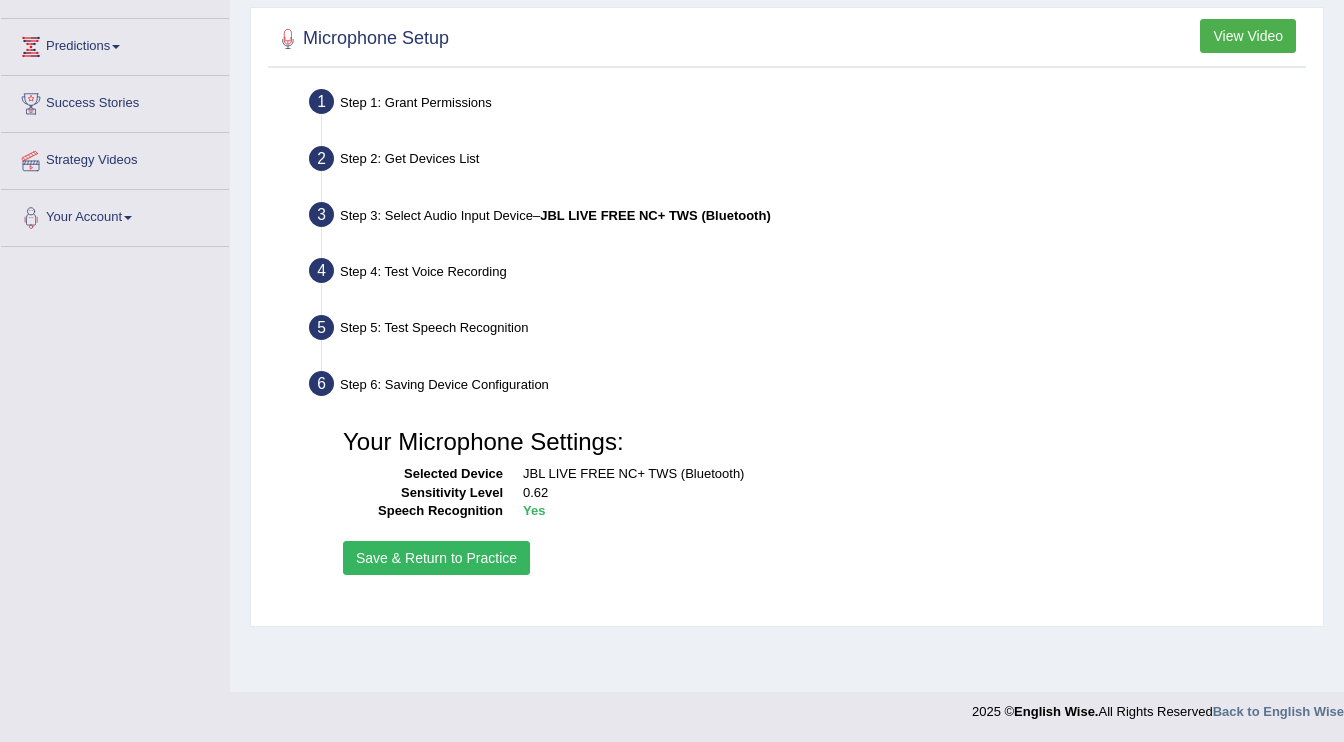 scroll, scrollTop: 307, scrollLeft: 0, axis: vertical 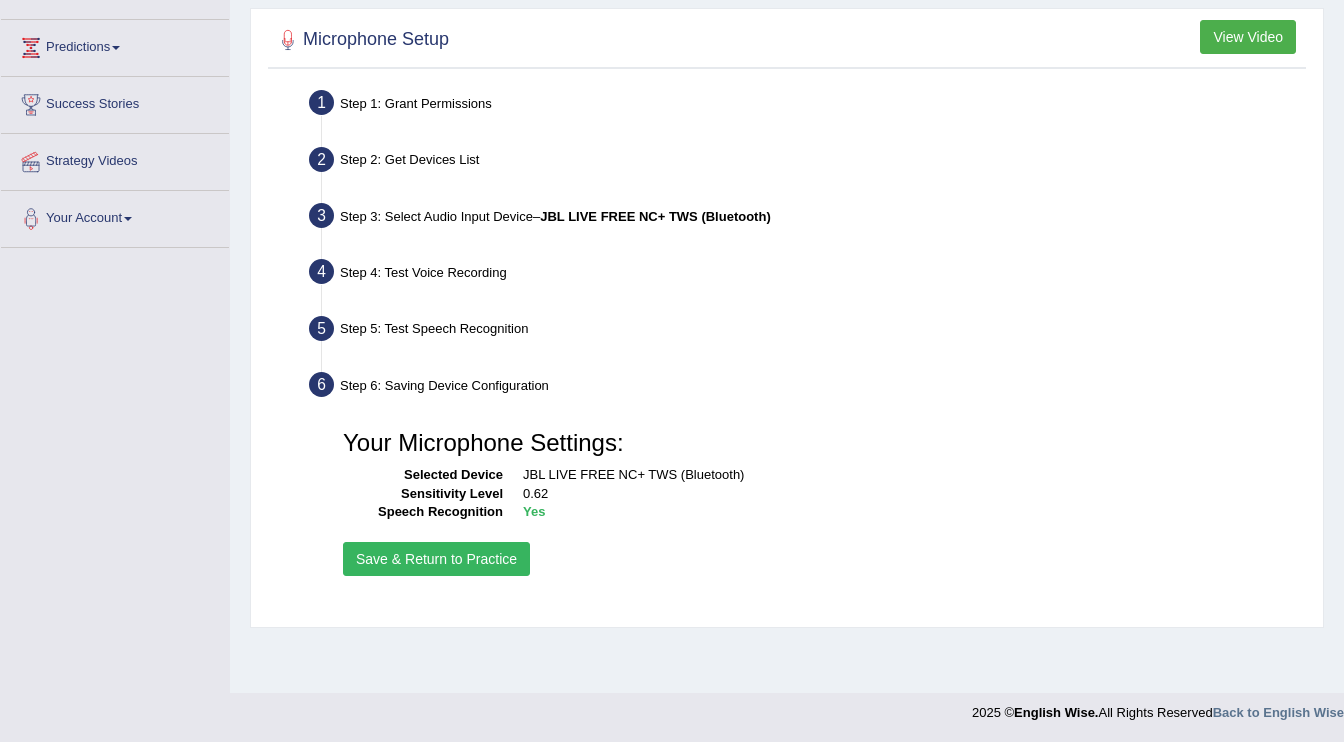 click on "Save & Return to Practice" at bounding box center [436, 559] 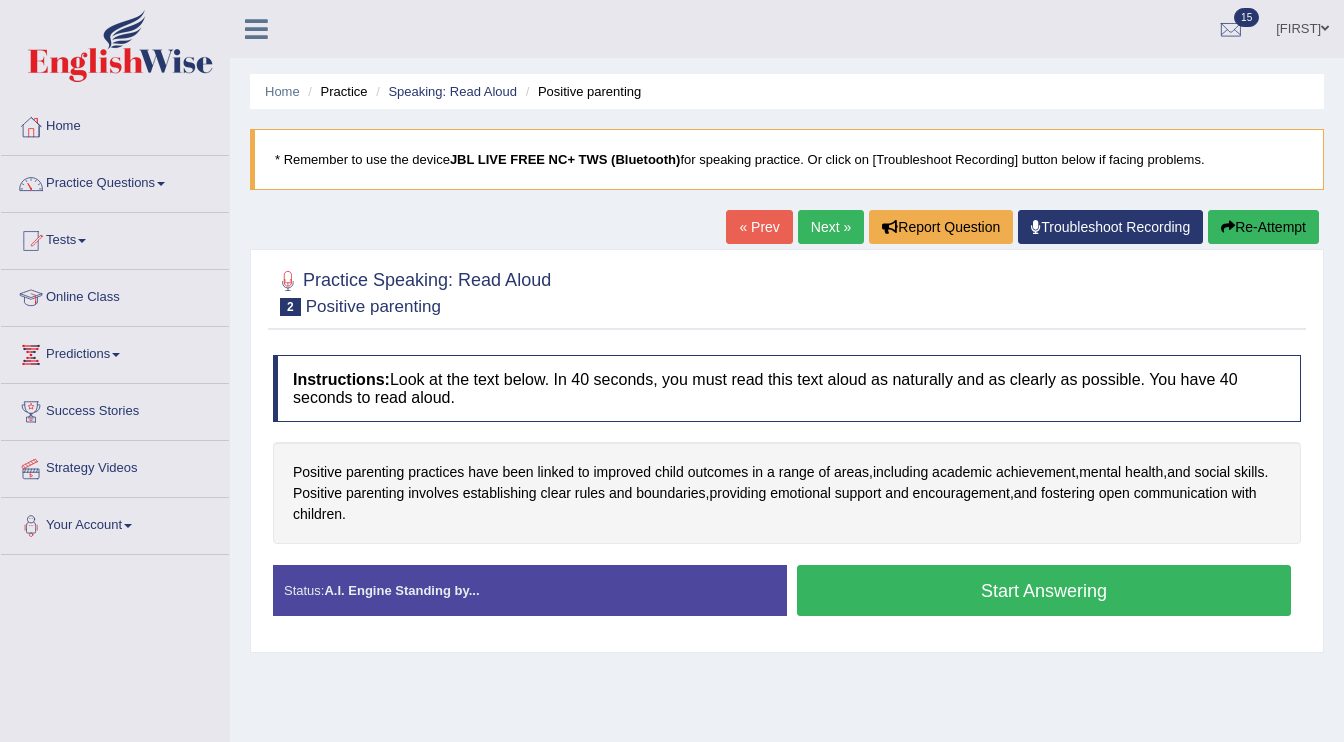 scroll, scrollTop: 0, scrollLeft: 0, axis: both 